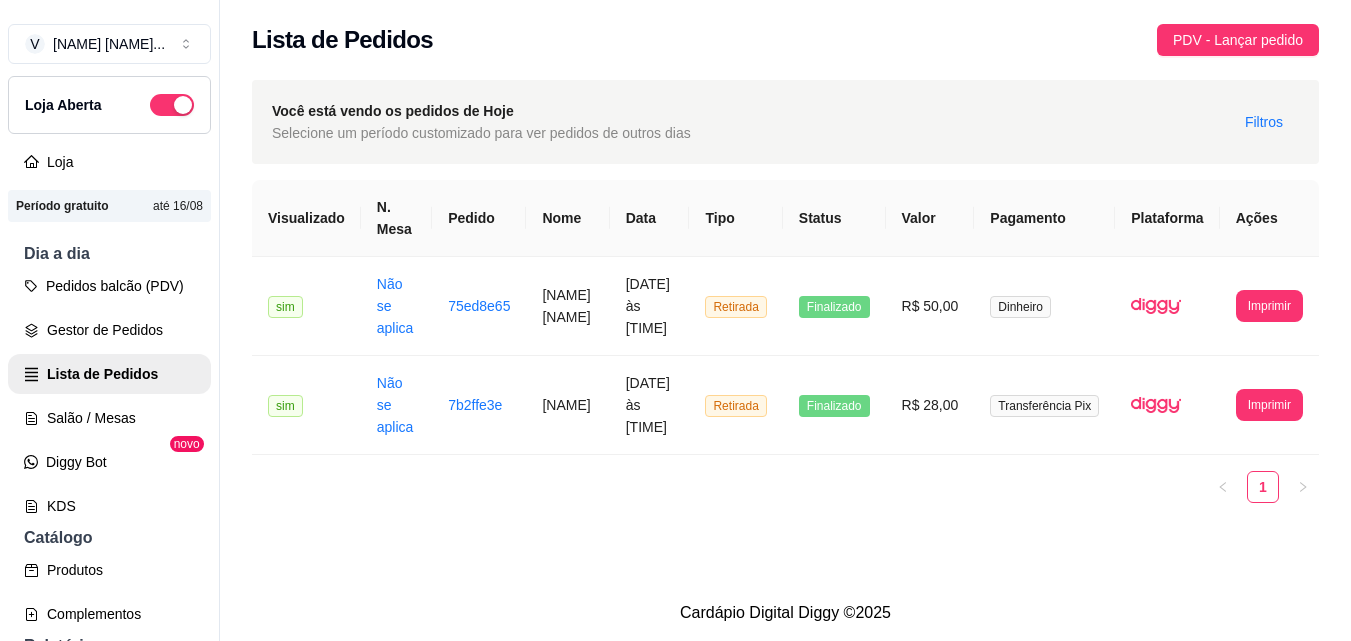 scroll, scrollTop: 0, scrollLeft: 0, axis: both 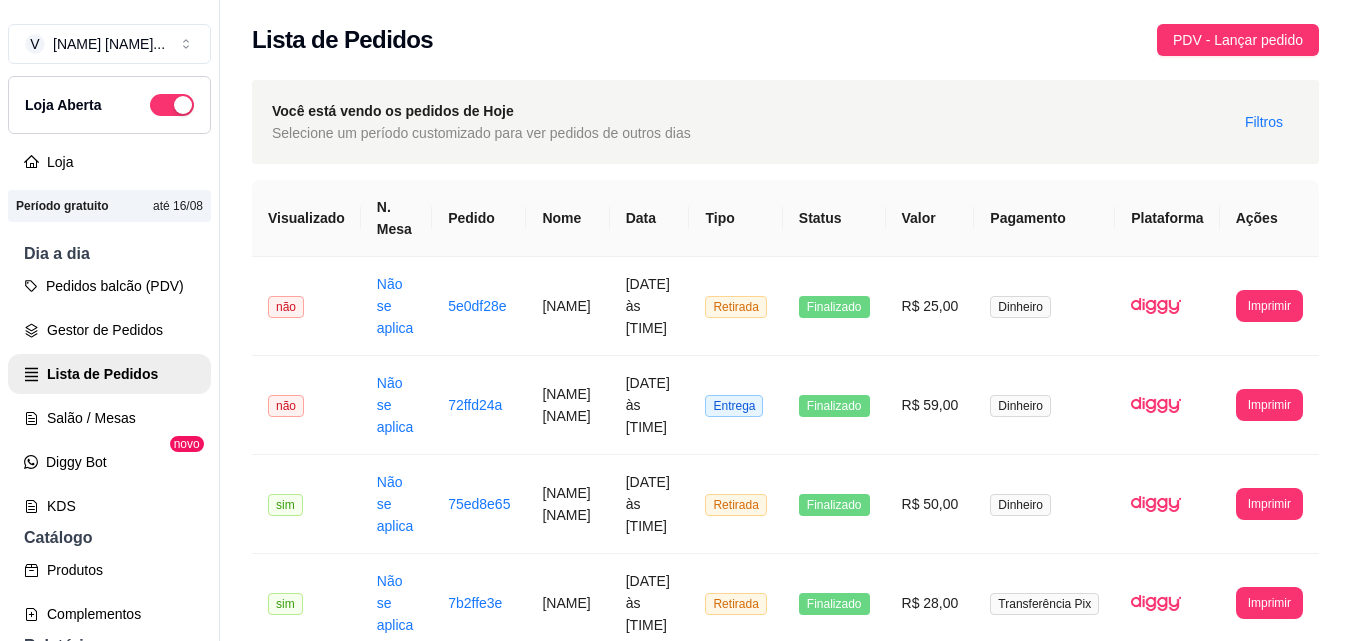 click on "Você está vendo os pedidos de   Hoje Selecione um período customizado para ver pedidos de outros dias Filtros" at bounding box center [785, 122] 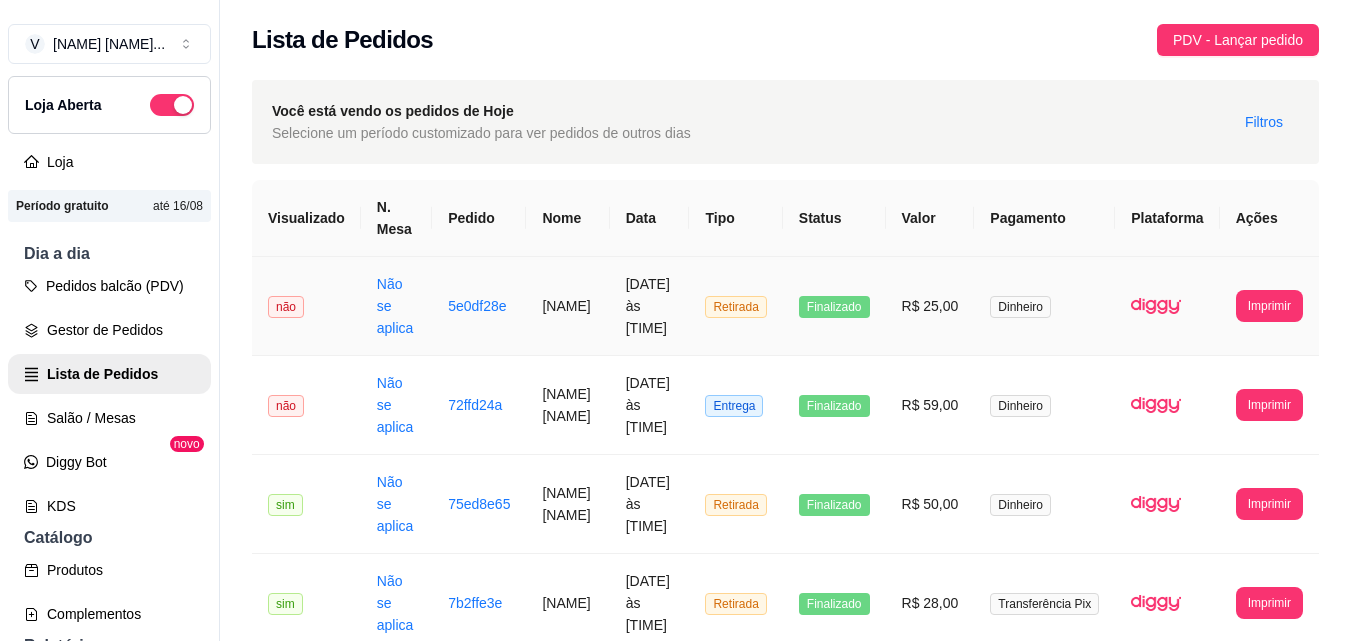 click on "não" at bounding box center (286, 307) 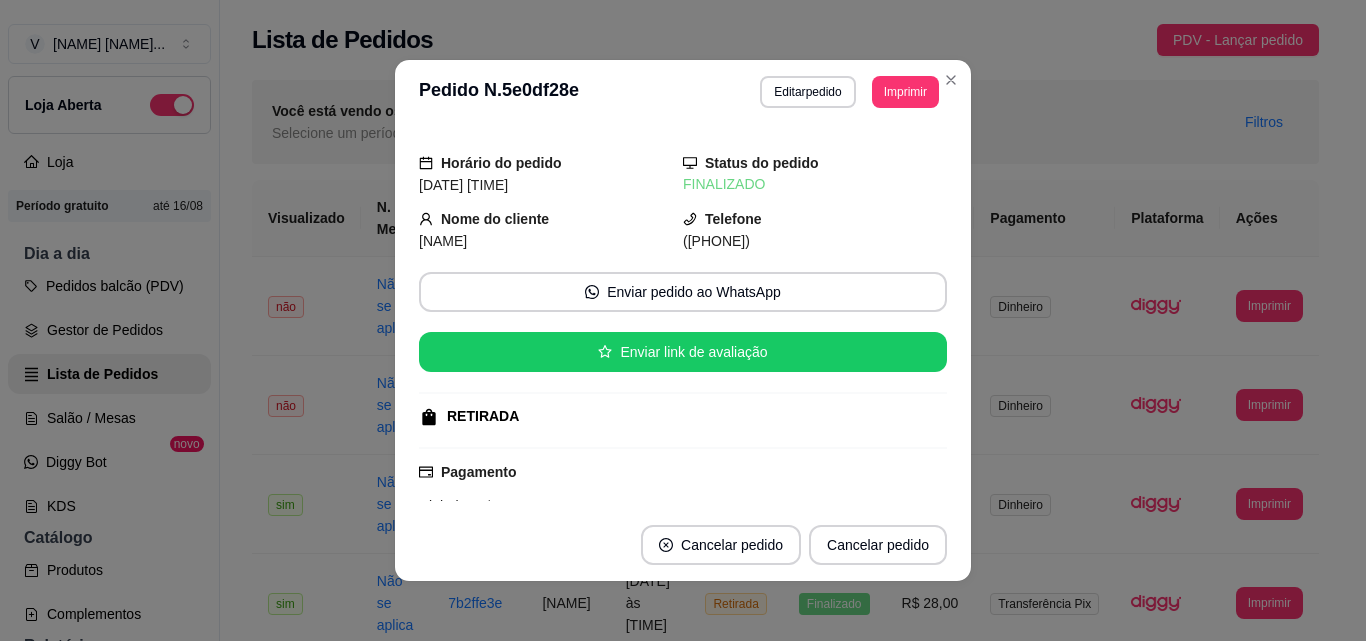 click on "RETIRADA" at bounding box center (483, 416) 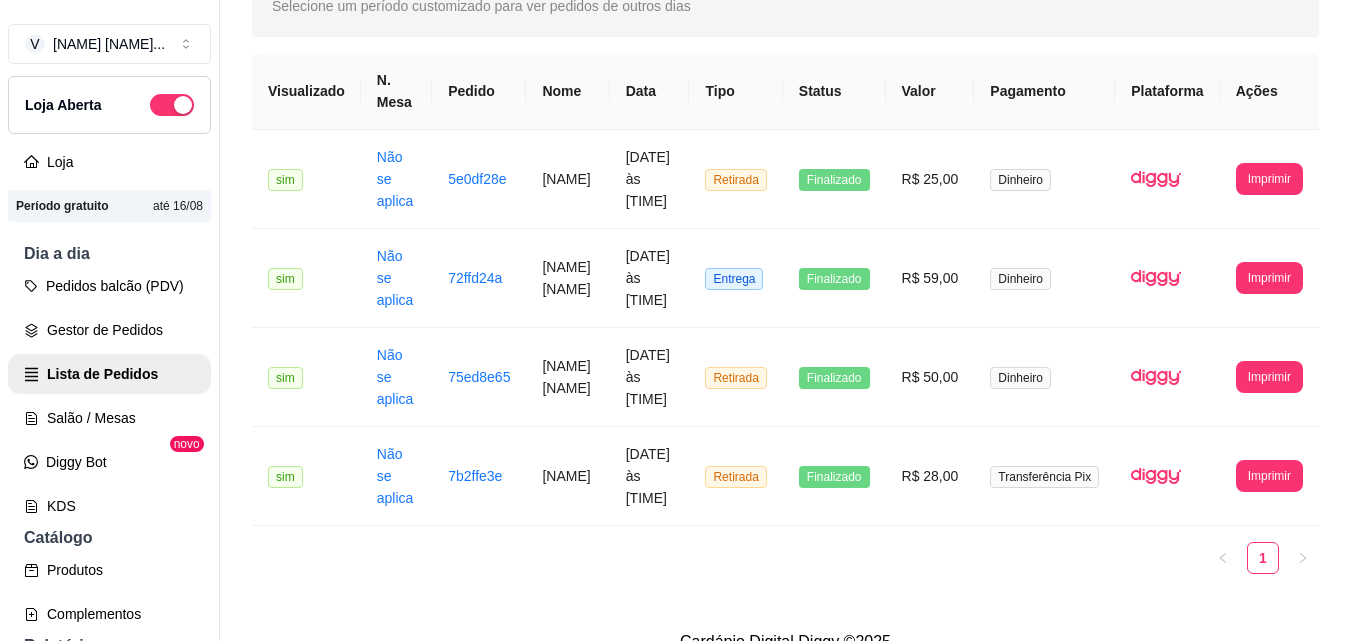 scroll, scrollTop: 125, scrollLeft: 0, axis: vertical 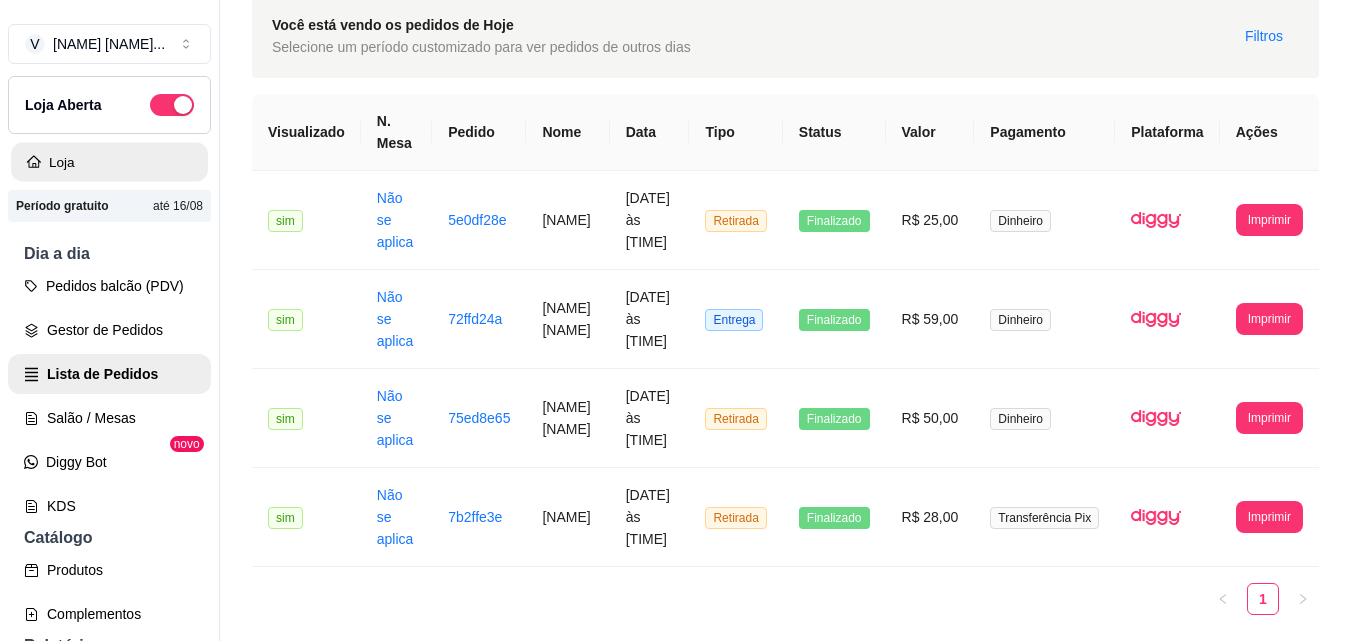 click on "Loja" at bounding box center (109, 162) 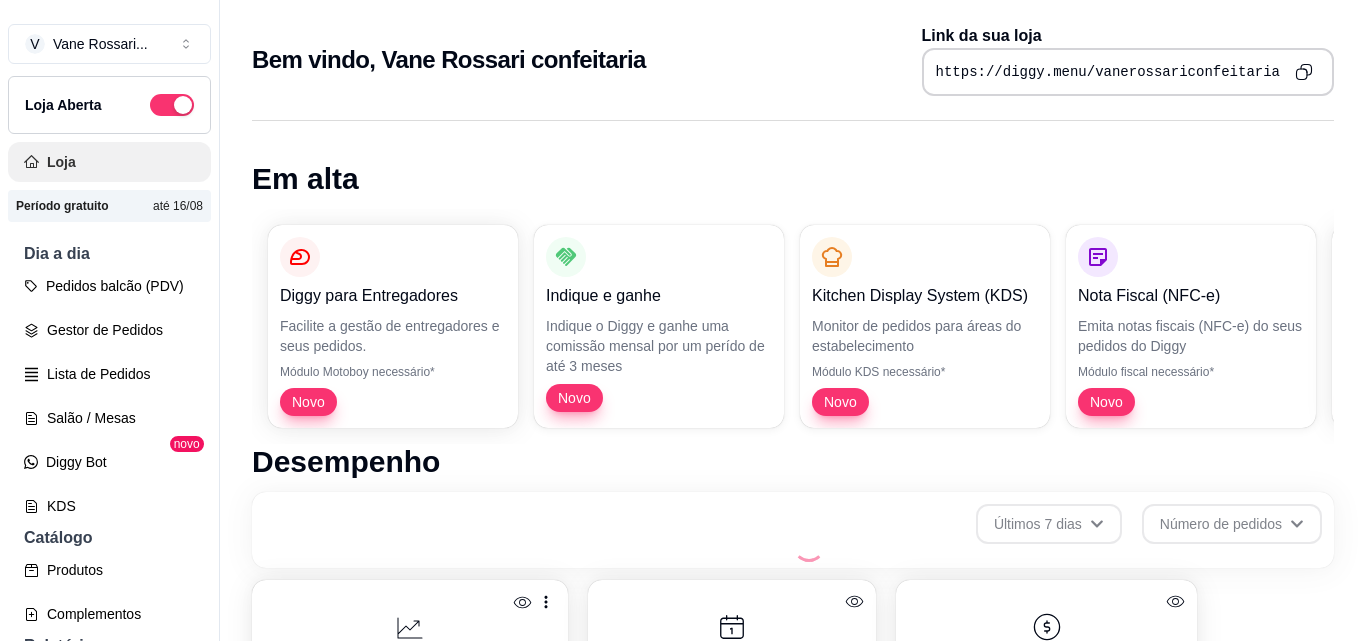 scroll, scrollTop: 0, scrollLeft: 0, axis: both 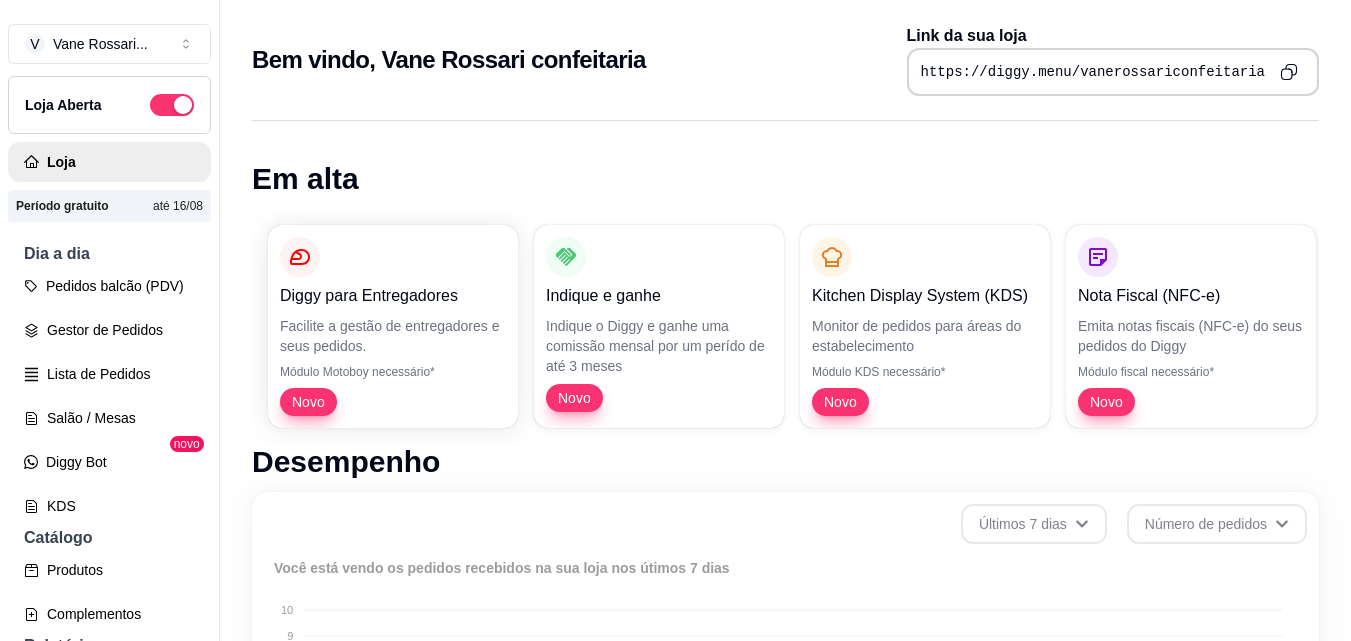 click on "Pedidos balcão (PDV)" at bounding box center [109, 286] 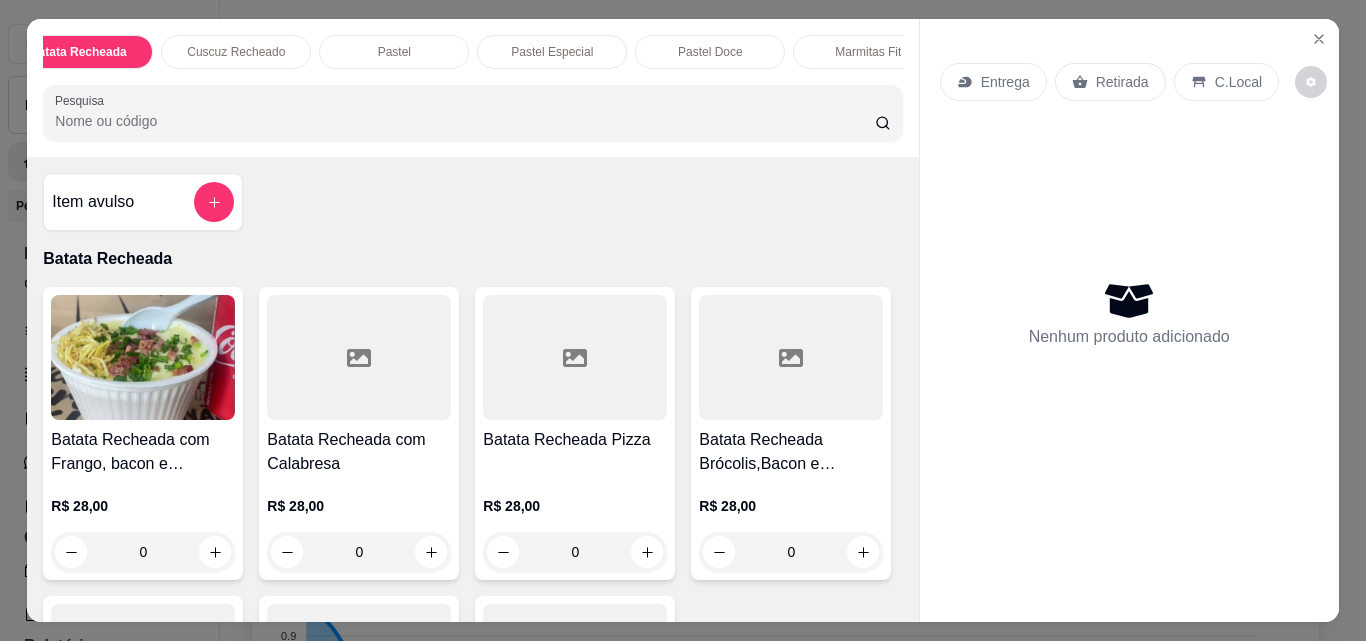 scroll, scrollTop: 0, scrollLeft: 80, axis: horizontal 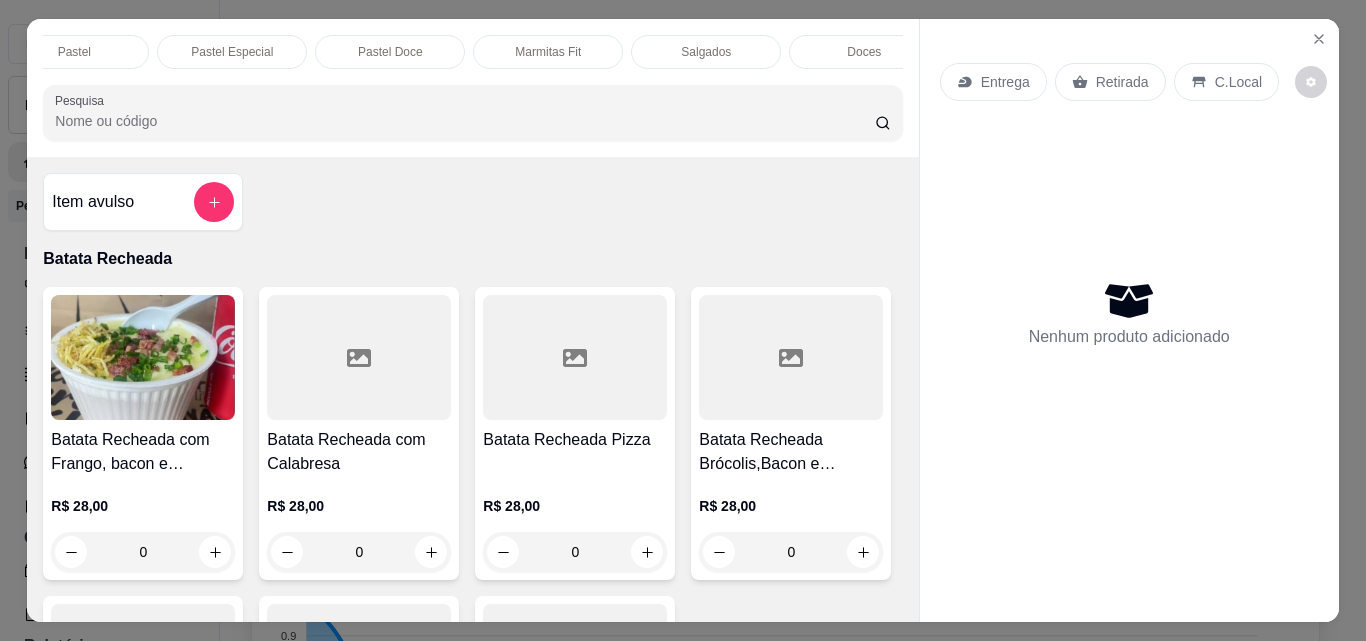 click on "Salgados" at bounding box center [706, 52] 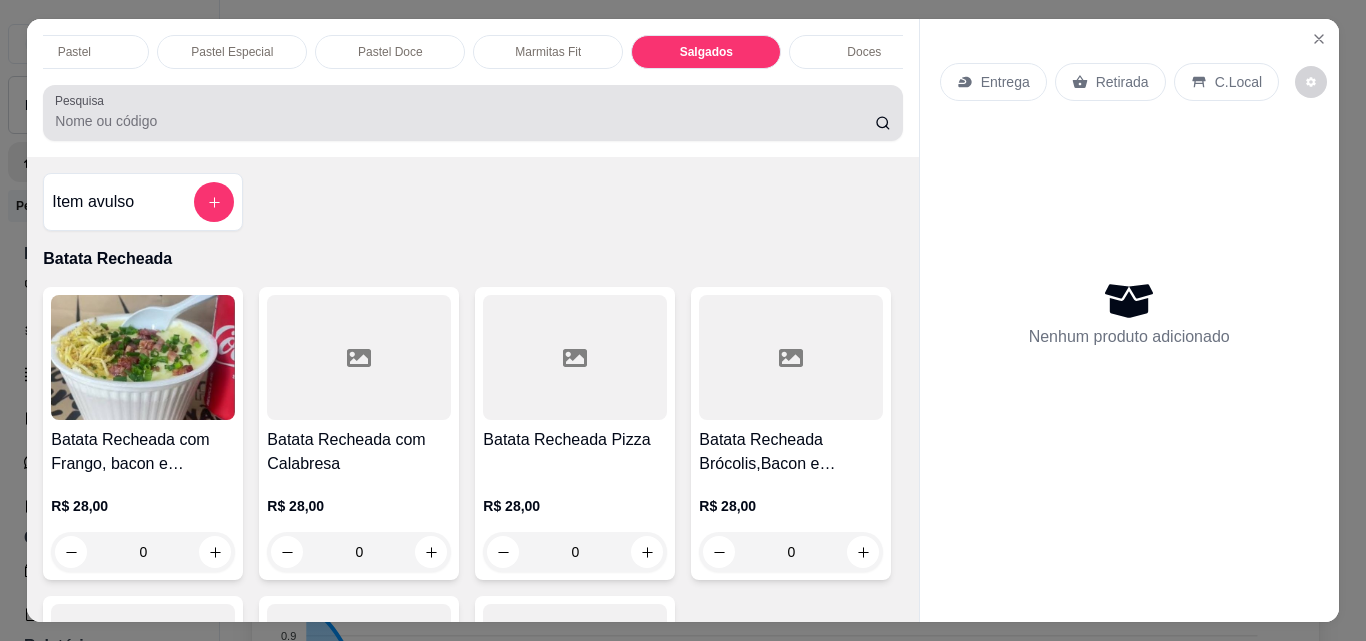 scroll, scrollTop: 5511, scrollLeft: 0, axis: vertical 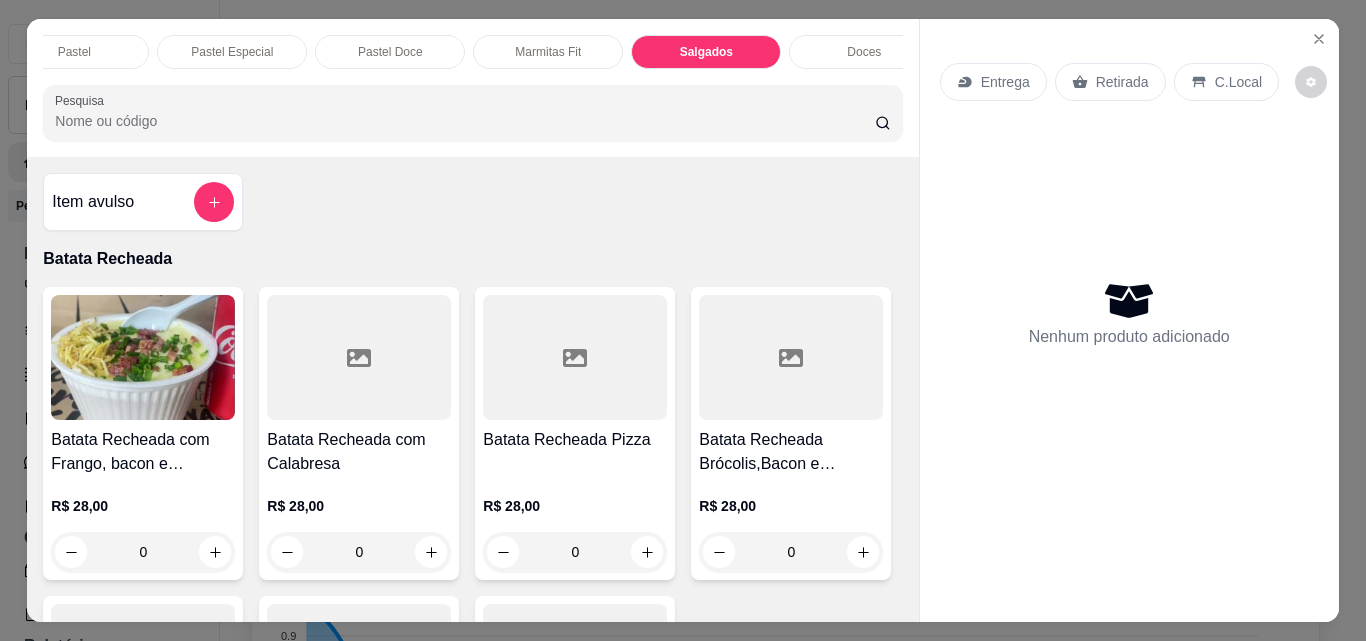 click on "Doces" at bounding box center (864, 52) 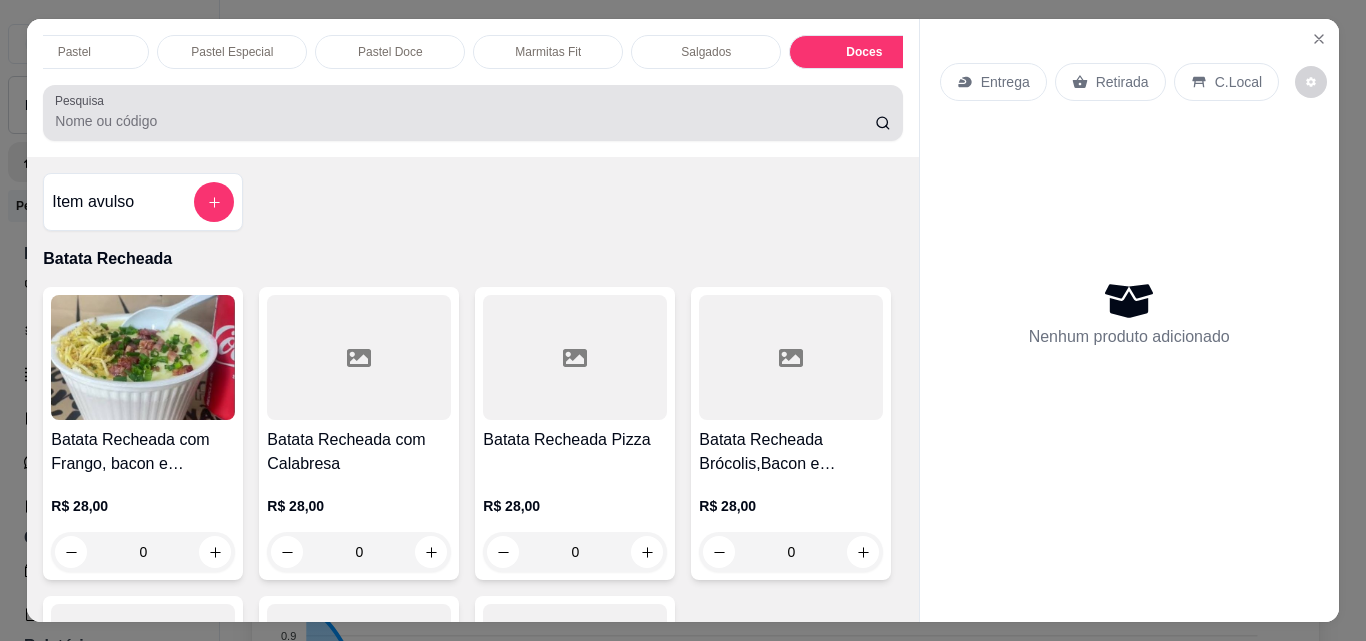 scroll, scrollTop: 6478, scrollLeft: 0, axis: vertical 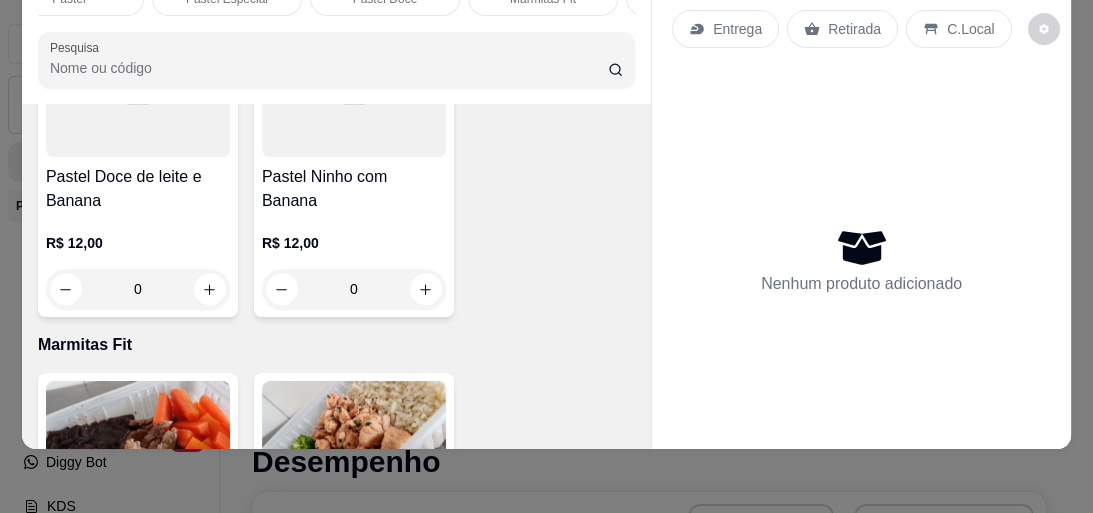 drag, startPoint x: 720, startPoint y: 369, endPoint x: 699, endPoint y: 336, distance: 39.115215 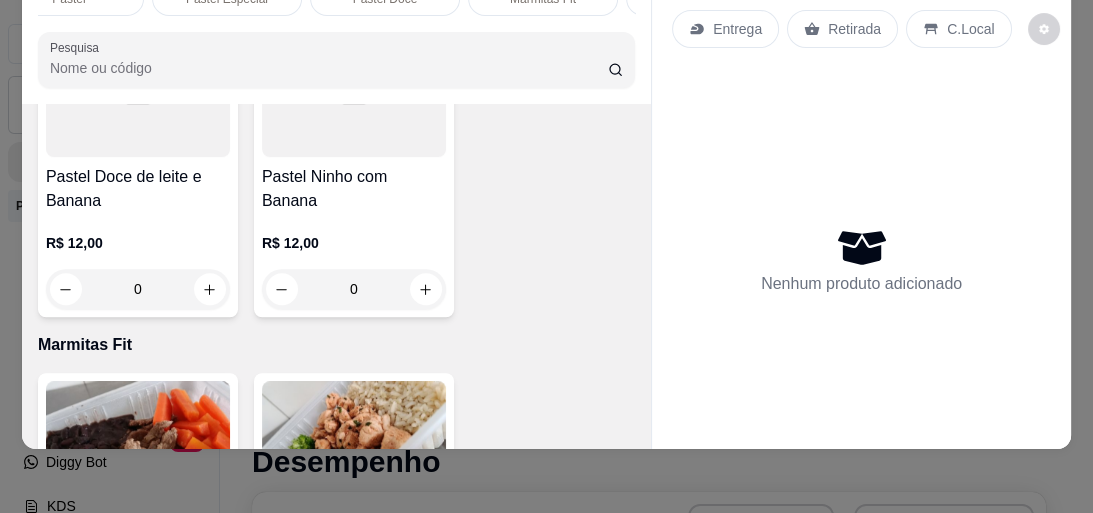 click on "Nenhum produto adicionado" at bounding box center [861, 260] 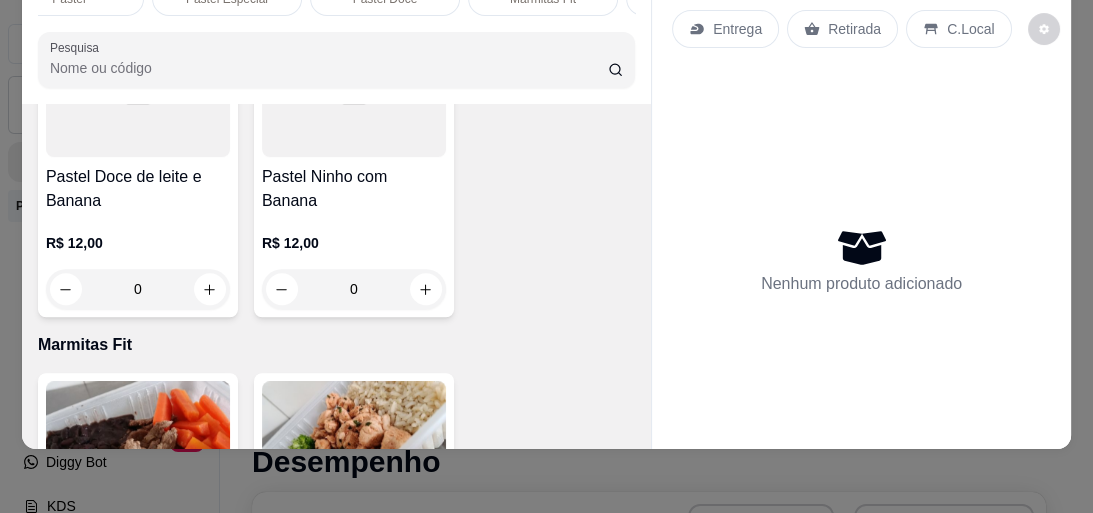 scroll, scrollTop: 54, scrollLeft: 0, axis: vertical 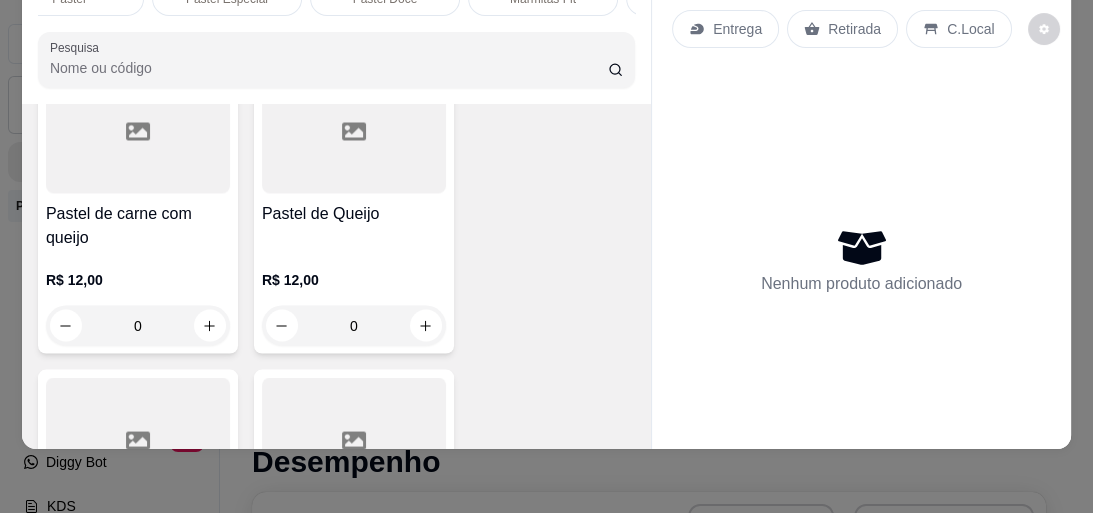 drag, startPoint x: 580, startPoint y: 200, endPoint x: 591, endPoint y: 219, distance: 21.954498 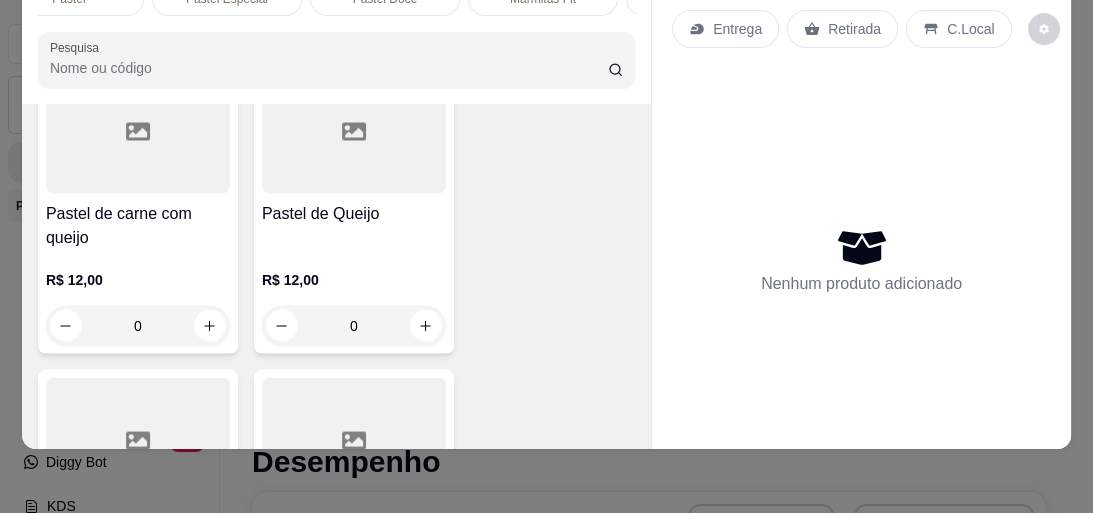 click on "Pastel de Carne    R$ 12,00 0 Pastel de carne com ovo   R$ 12,00 0 Pastel de carne com queijo    R$ 12,00 0 Pastel de Queijo    R$ 12,00 0 Pastel de Queijo e tomate    R$ 12,00 0 Pastel de Queijo e milho   R$ 12,00 0 Pastel de Calabresa    R$ 12,00 0 Pastel de Calabresa e queijo    R$ 12,00 0 Pastel de Frango    R$ 12,00 0 Pastel de Frango e Requeijão    R$ 12,00 0 Pastel de Frango com batata palha    R$ 12,00 0 Pastel de Pizza    R$ 12,00 0 Pastel de Presunto e Queijo    R$ 12,00 0 Pastel de Palmito e Queijo    R$ 12,00 0" at bounding box center (336, 836) 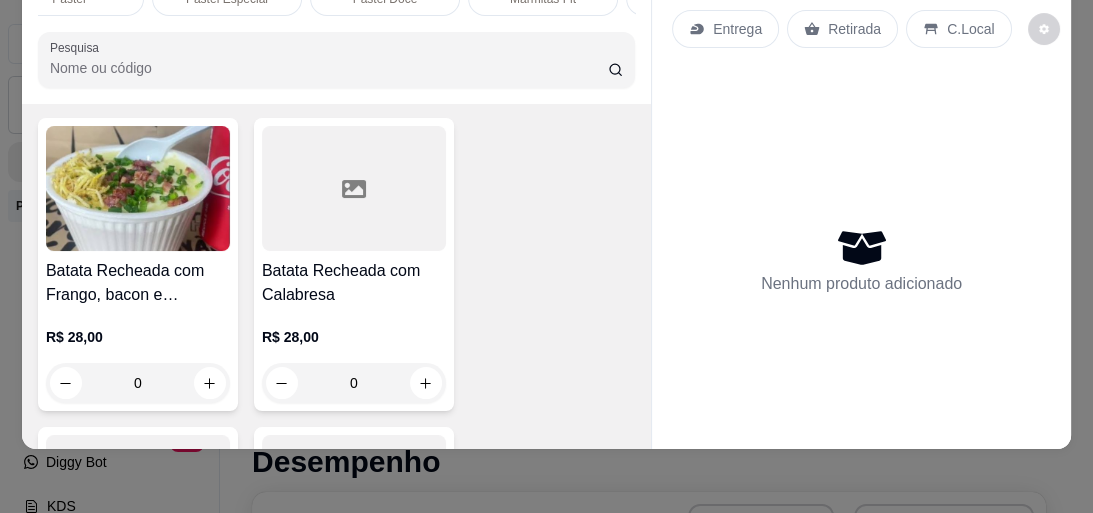 scroll, scrollTop: 0, scrollLeft: 0, axis: both 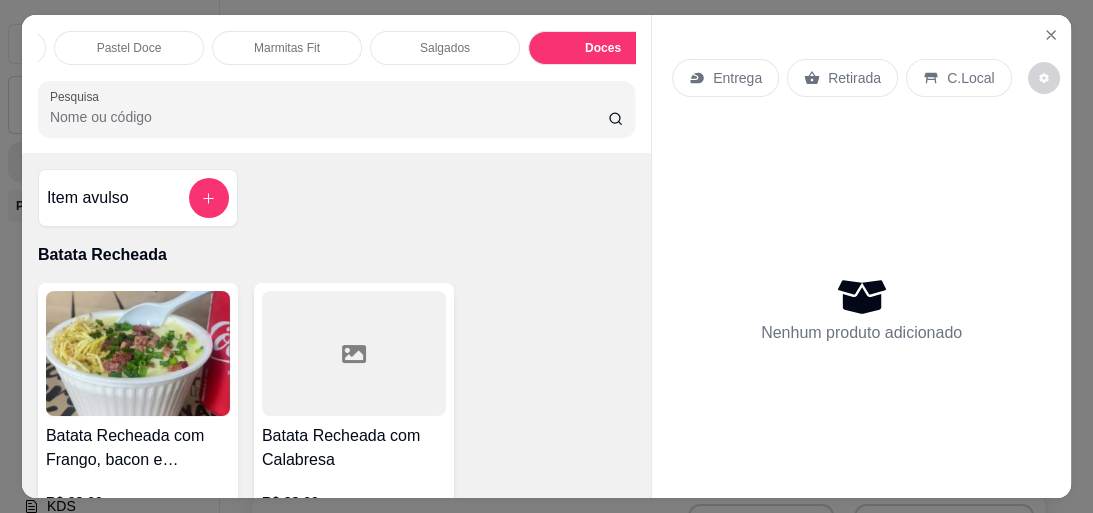 click on "Salgados" at bounding box center [445, 48] 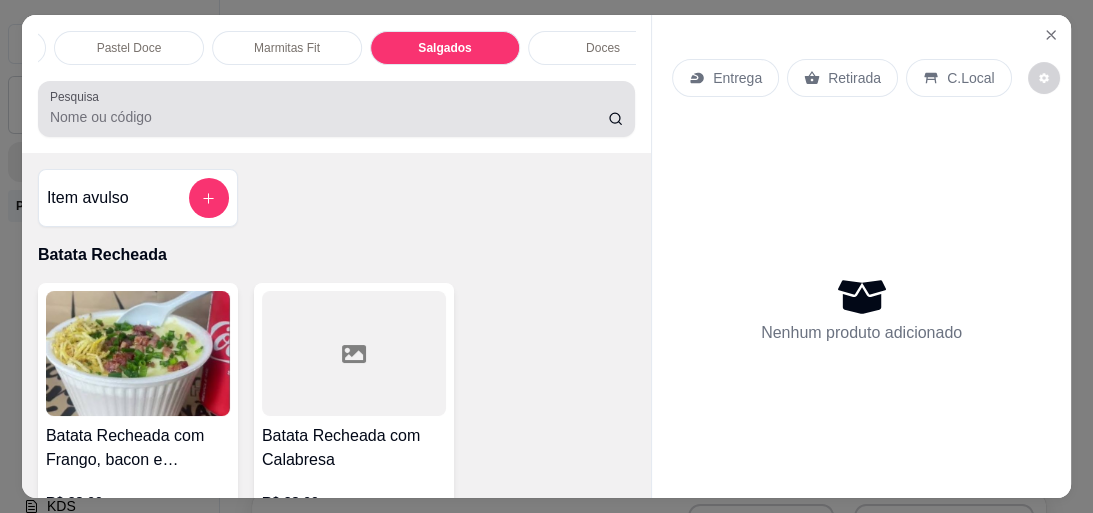 scroll, scrollTop: 7340, scrollLeft: 0, axis: vertical 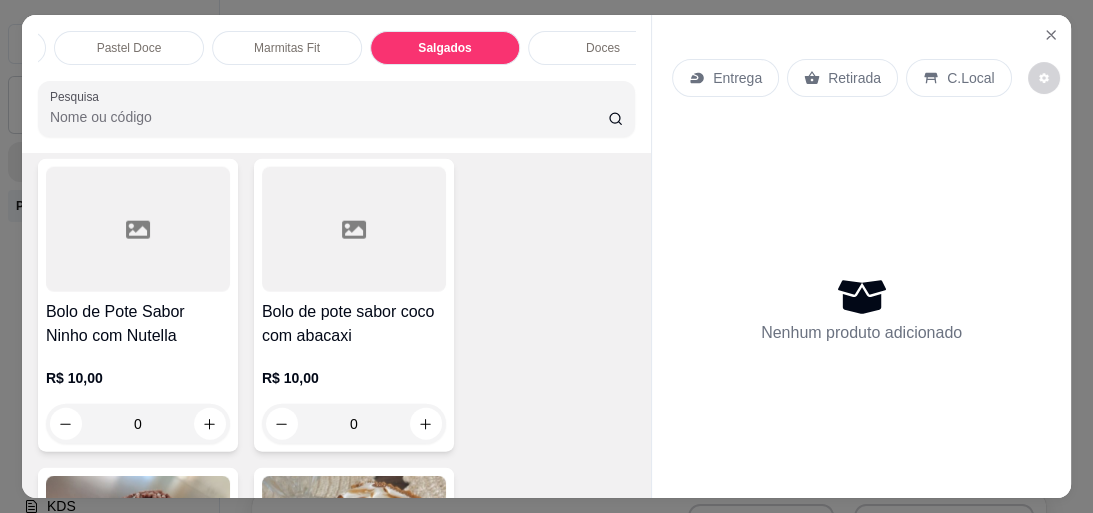 click on "Pastel Especial" at bounding box center [-29, 48] 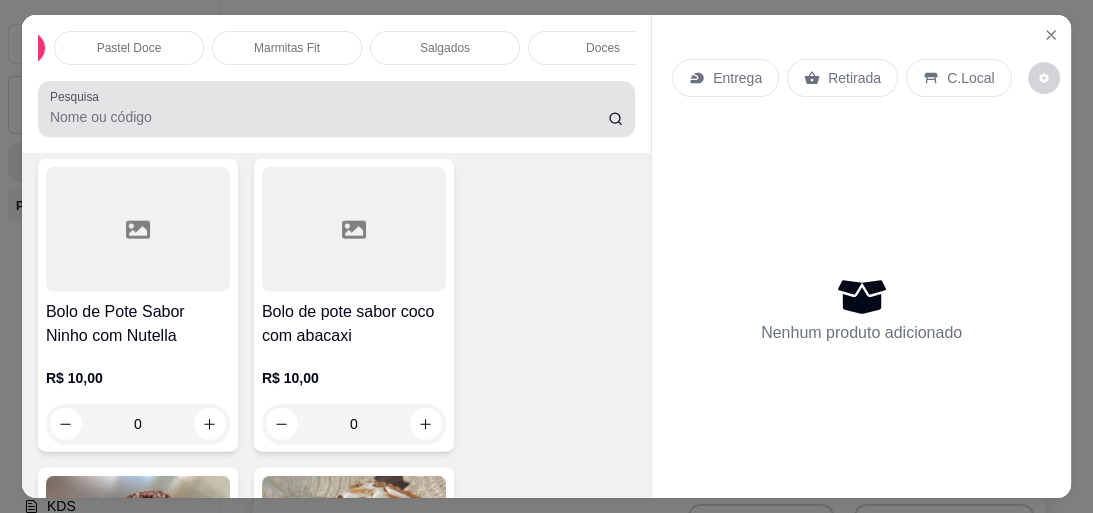 scroll, scrollTop: 4488, scrollLeft: 0, axis: vertical 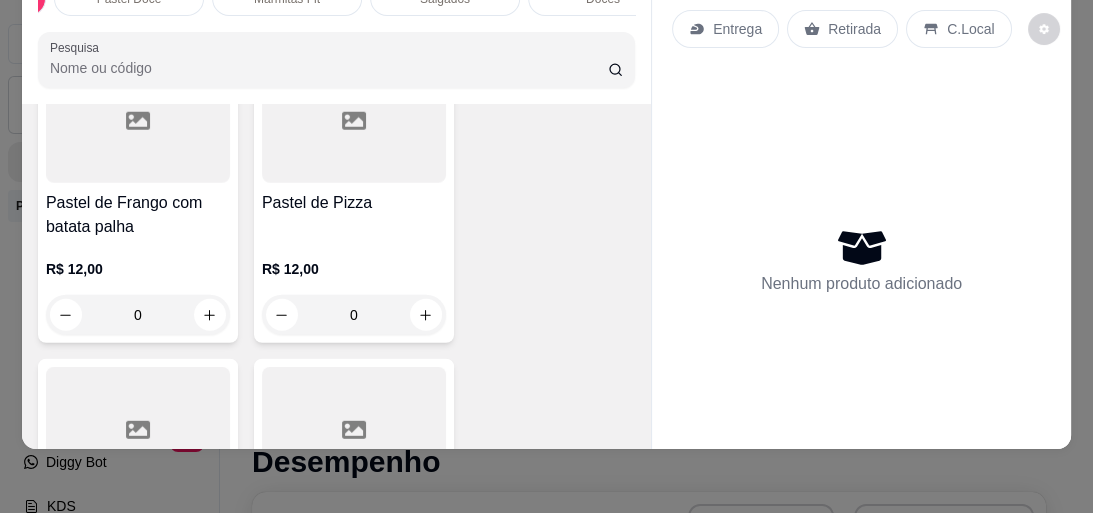 click on "Item avulso Batata Recheada  Batata Recheada com Frango, bacon e requeijão    R$ 28,00 0 Batata Recheada com Calabresa    R$ 28,00 0 Batata Recheada Pizza    R$ 28,00 0 Batata Recheada Brócolis,Bacon e Requeijão    R$ 28,00 0 Batata Recheada Brócolis e Requeijão    R$ 28,00 0 Batata Recheada costela desfiada com cheddar   R$ 28,00 0 Batata Recheada com Frango    R$ 28,00 0 Cuscuz Recheado  Cuscuz Recheado Frango e Requeijão    R$ 25,00 0 Cuscuz Recheado Frango Bacon e Requeijão    R$ 25,00 0 Cuscuz Recheado Calabresa e mussarela    R$ 25,00 0 Cuscuz Recheado Brócolis e Requeijão    R$ 25,00 0 Cuscuz Recheado Brócolis Bacon e Requeijão    R$ 25,00 0 Cuscuz Recheado Costela desfiada com cheddar    R$ 25,00 0 Pastel  Pastel de Carne    R$ 12,00 0 Pastel de carne com ovo   R$ 12,00 0 Pastel de carne com queijo    R$ 12,00 0 Pastel de Queijo    R$ 12,00 0 Pastel de Queijo e tomate    R$ 12,00 0 Pastel de Queijo e milho   R$ 12,00 0 Pastel de Calabresa    R$ 12,00 0   R$ 12,00 0   0" at bounding box center [336, 276] 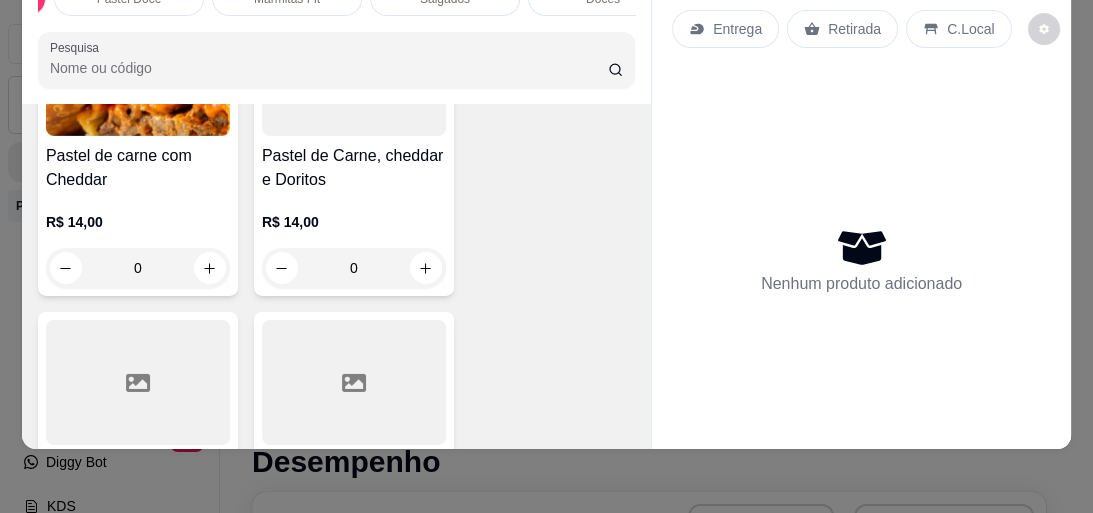 scroll, scrollTop: 4681, scrollLeft: 0, axis: vertical 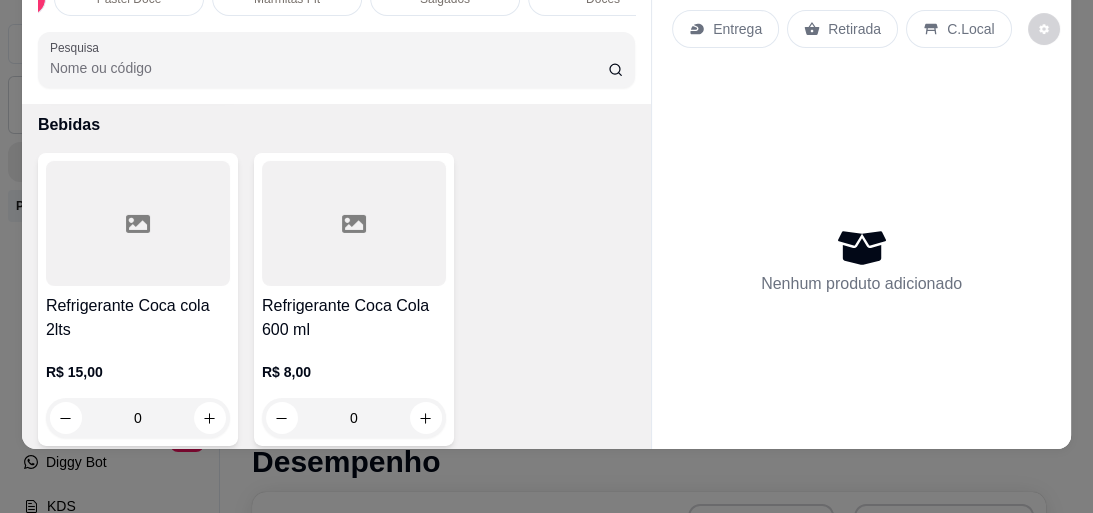 click on "Refrigerante Coca cola 2lts    R$ 15,00 0 Refrigerante Coca Cola 600 ml    R$ 8,00 0" at bounding box center [336, 299] 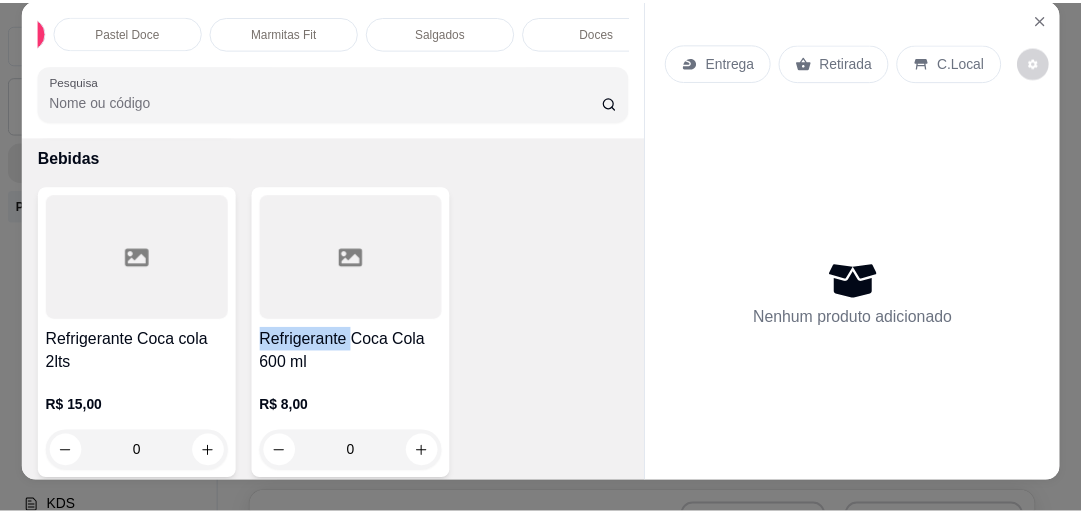 scroll, scrollTop: 0, scrollLeft: 0, axis: both 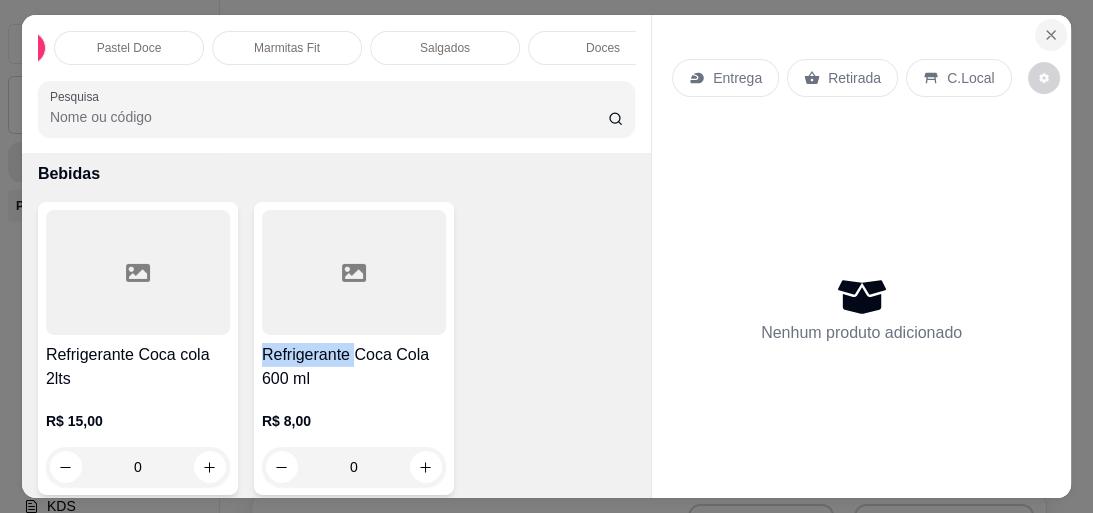 click 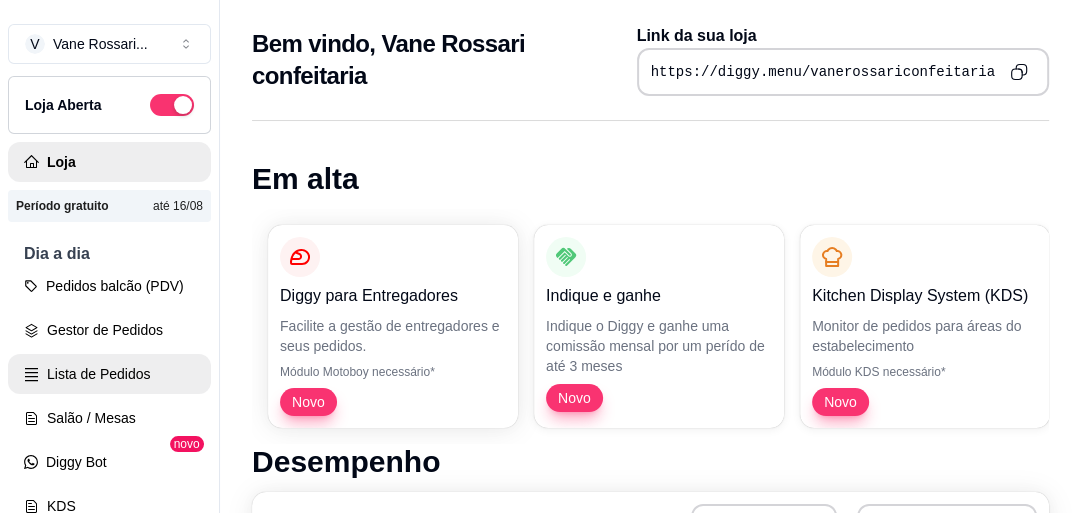 click on "Lista de Pedidos" at bounding box center [109, 374] 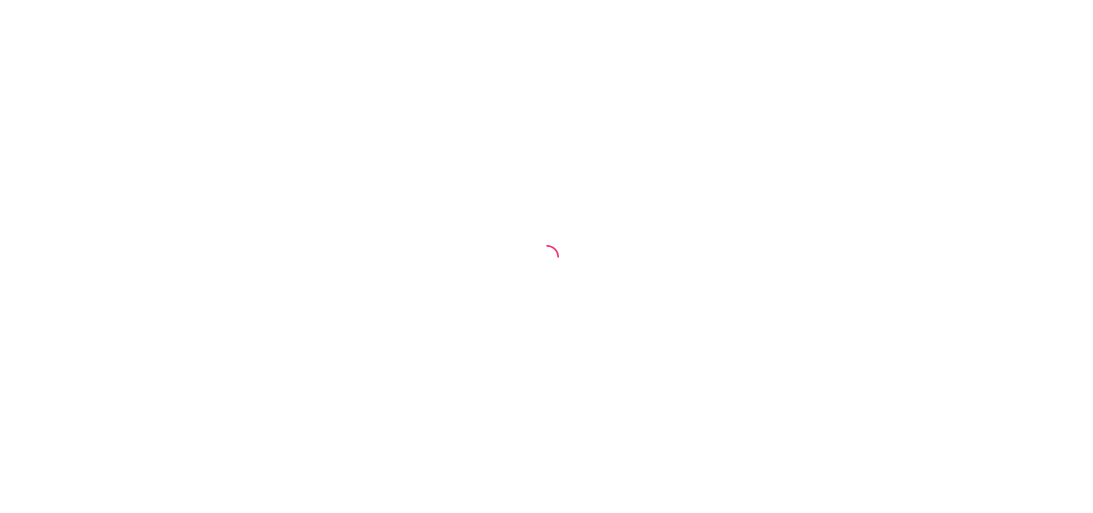 scroll, scrollTop: 0, scrollLeft: 0, axis: both 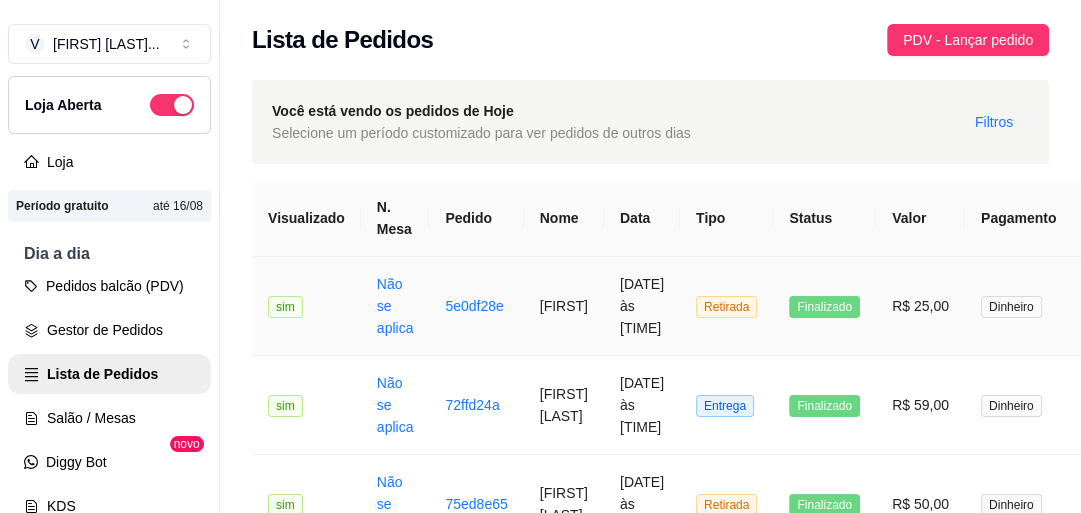 click on "sim" at bounding box center [285, 307] 